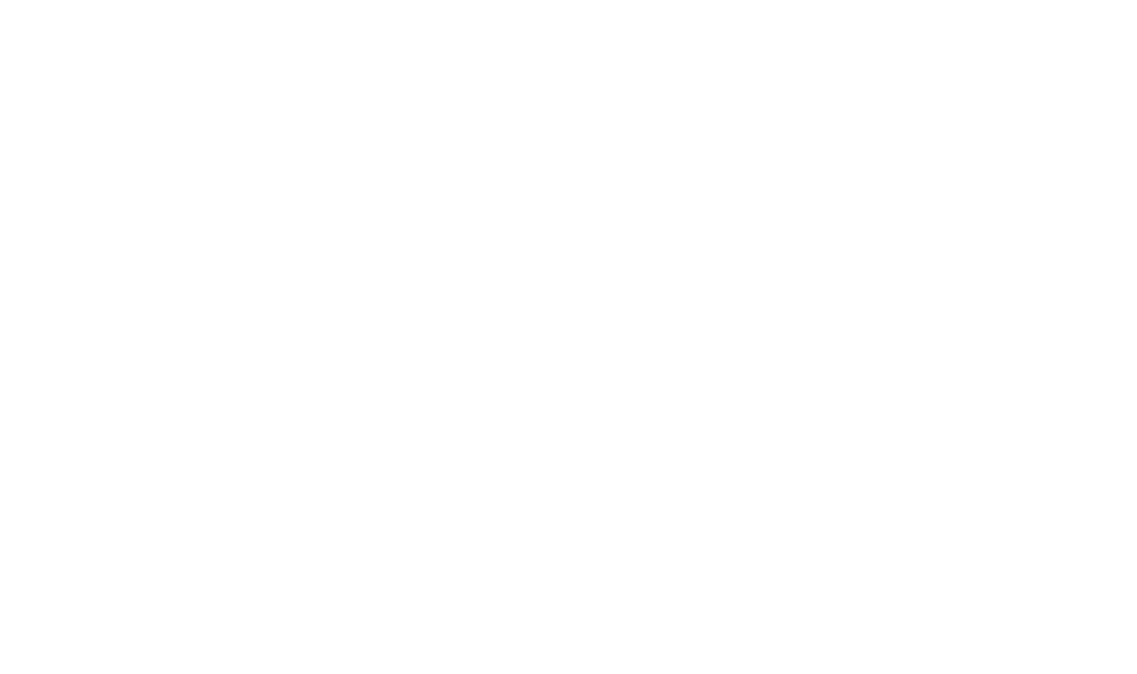 scroll, scrollTop: 0, scrollLeft: 0, axis: both 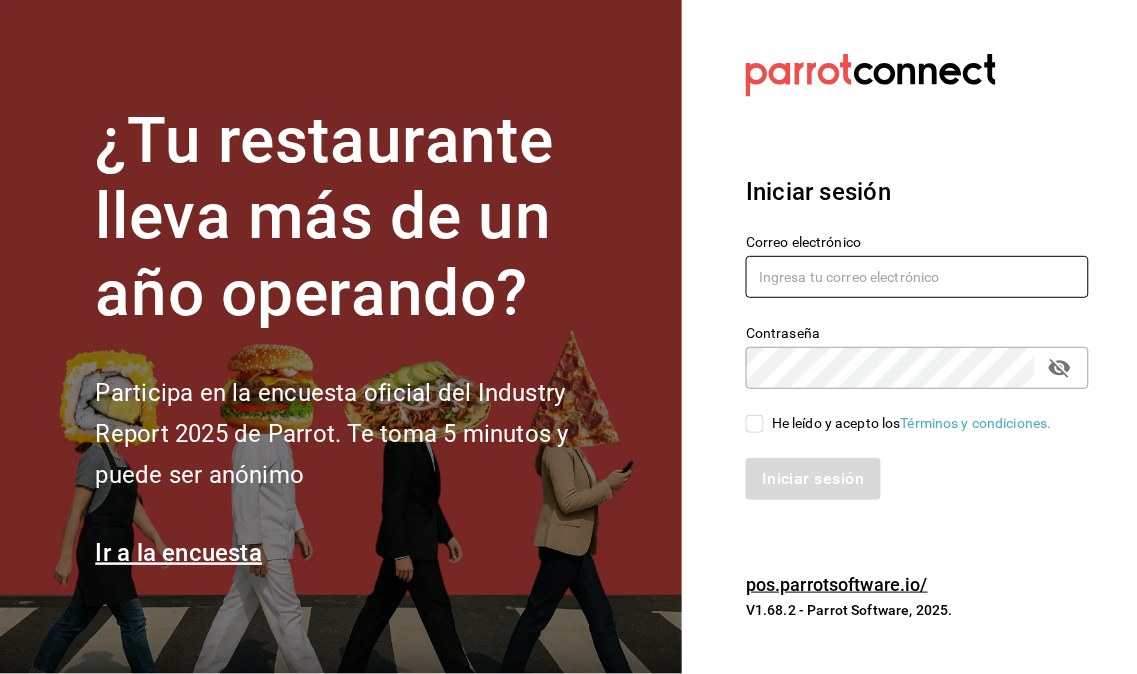 type on "[EMAIL]" 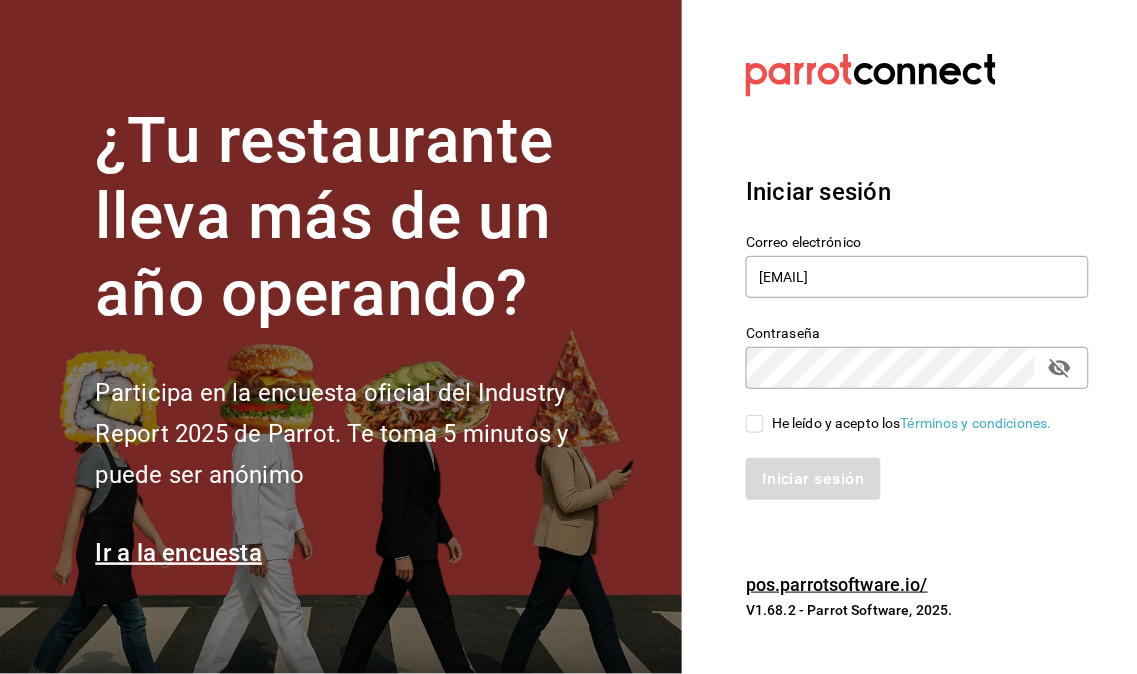 click on "He leído y acepto los  Términos y condiciones." at bounding box center (755, 424) 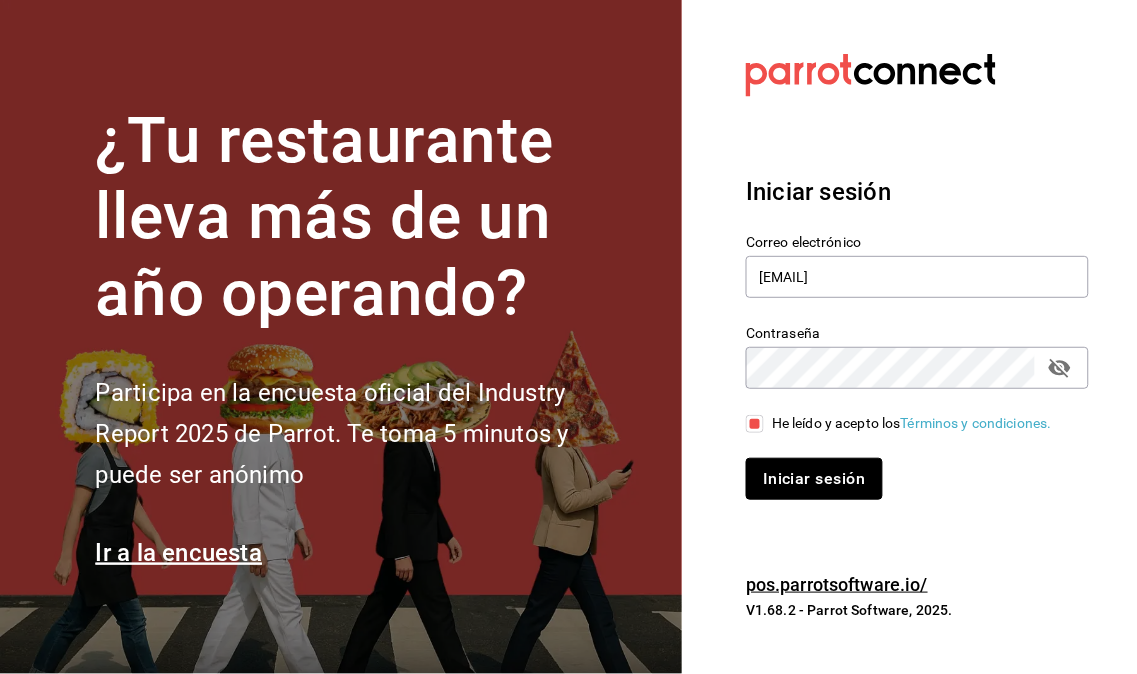 click on "Iniciar sesión" at bounding box center (814, 479) 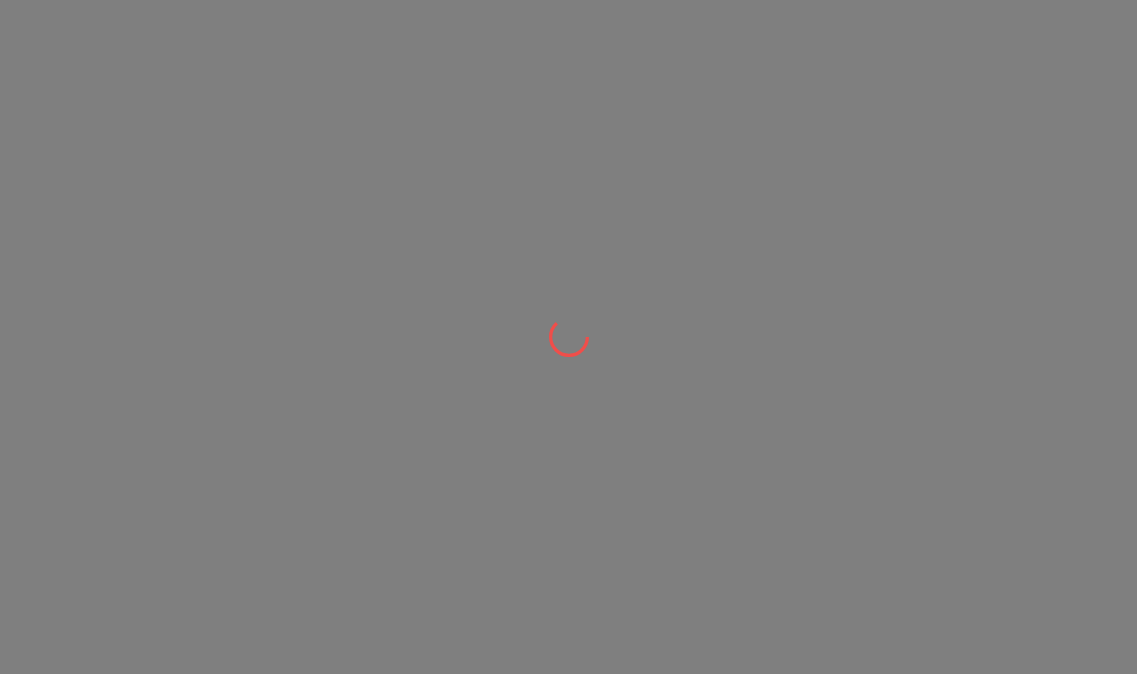 scroll, scrollTop: 0, scrollLeft: 0, axis: both 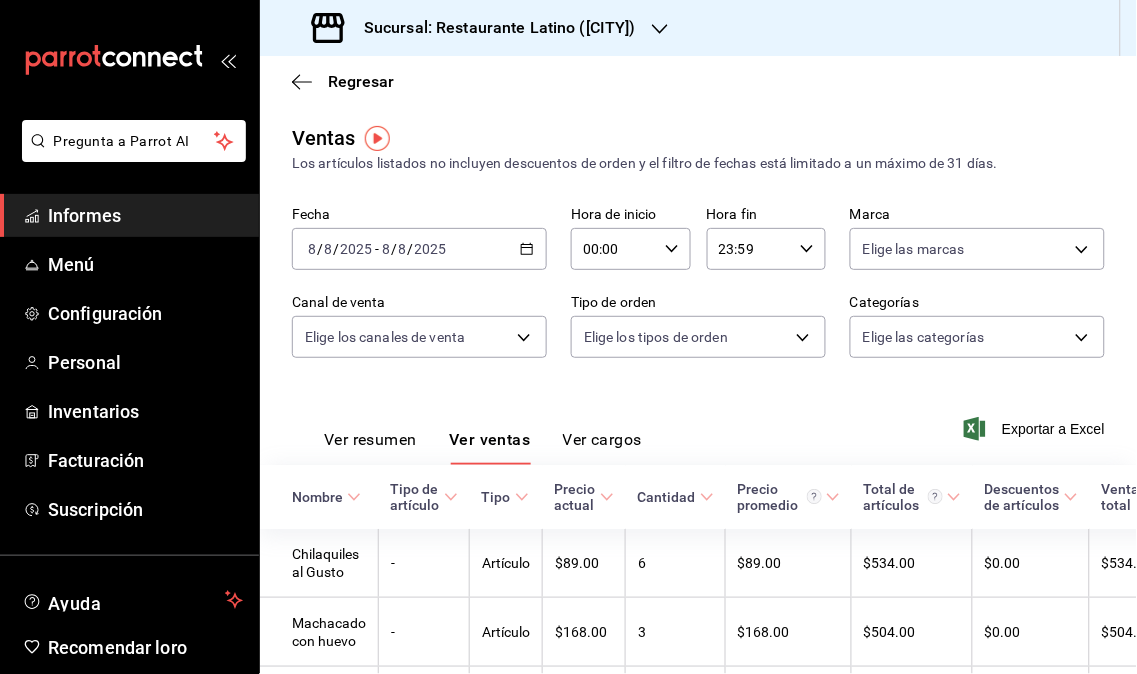 click on "Sucursal: Restaurante Latino (Pabellón)" at bounding box center (476, 28) 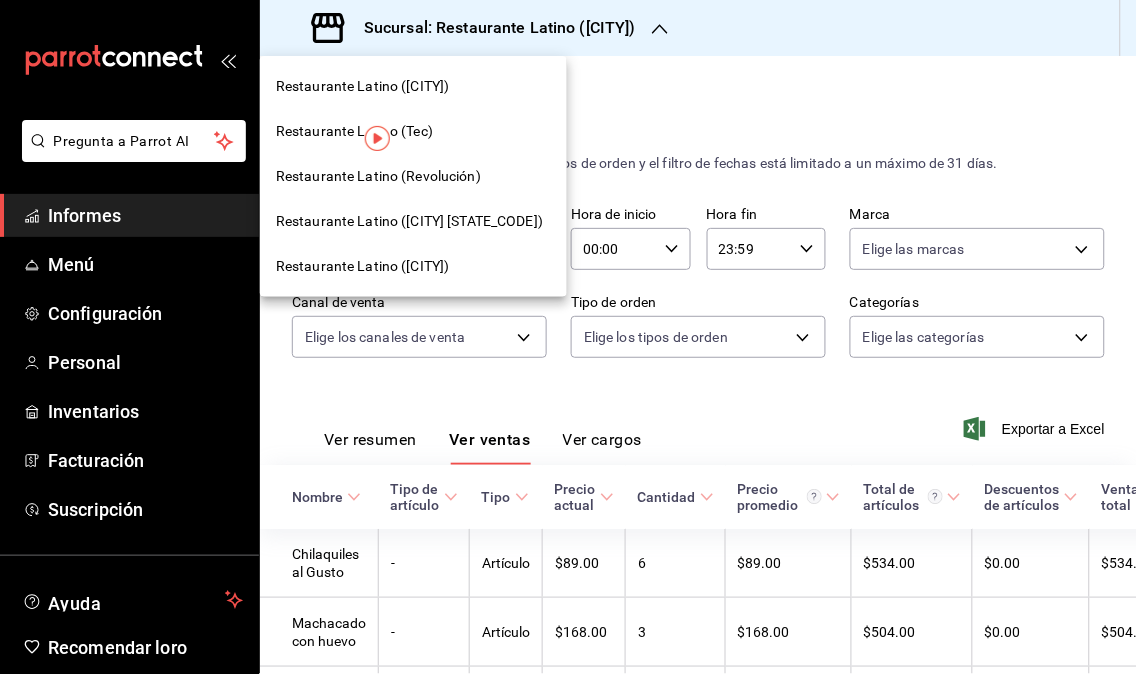 click on "Restaurante Latino (Revolución)" at bounding box center [413, 176] 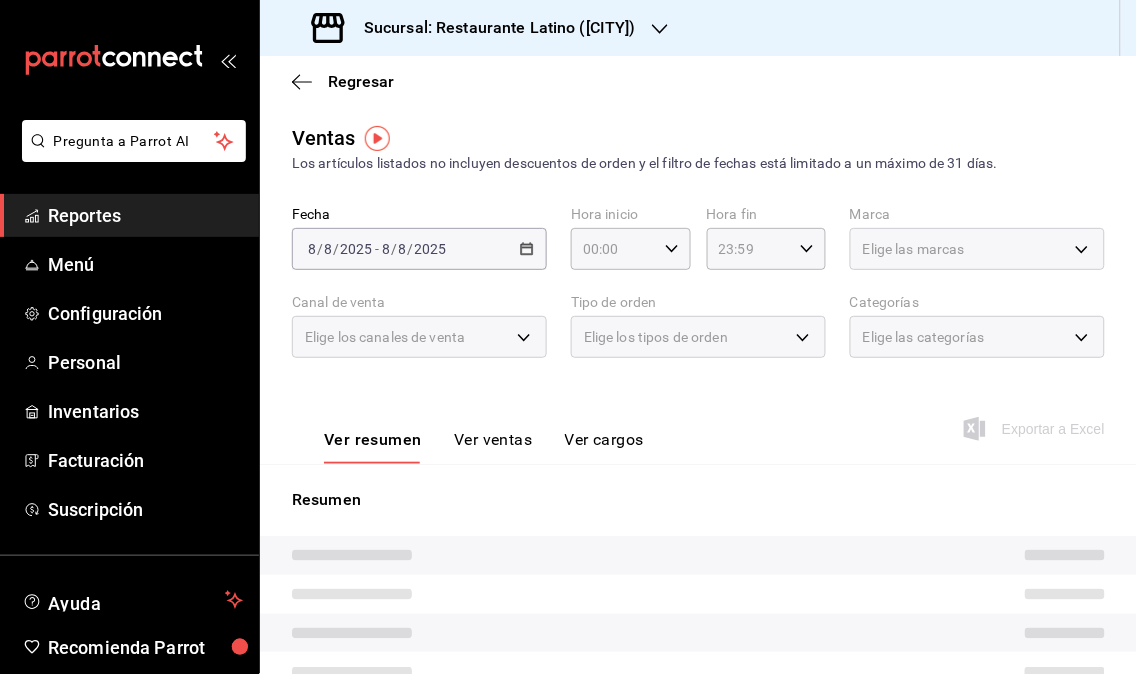 click on "Reportes" at bounding box center (145, 215) 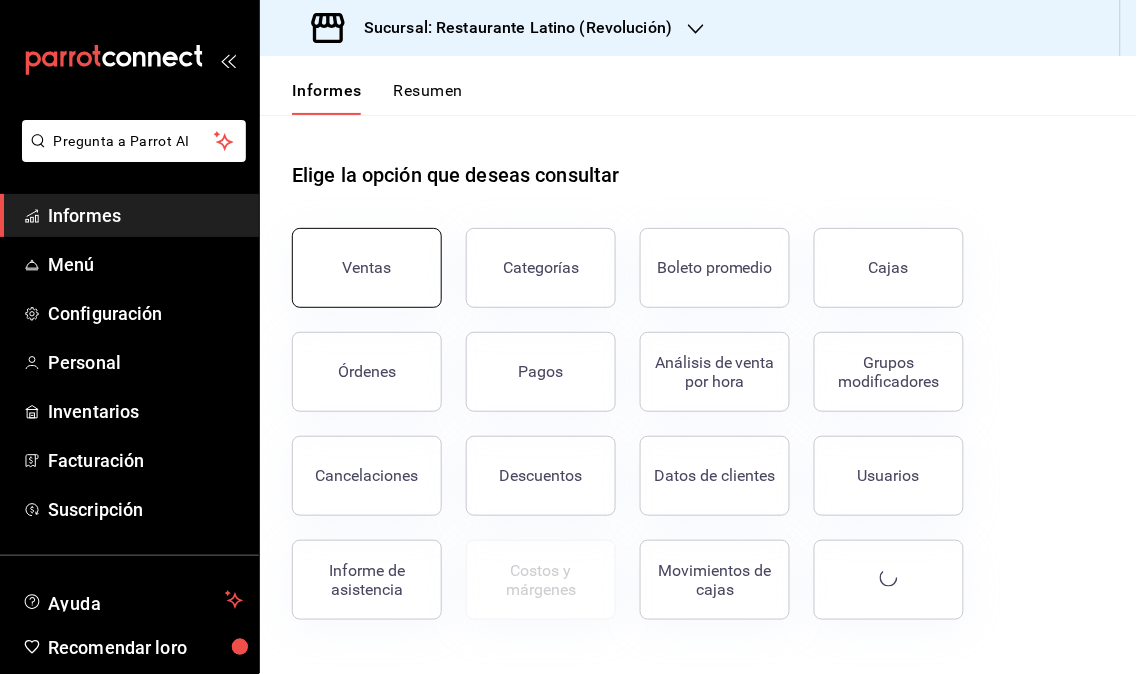 drag, startPoint x: 355, startPoint y: 270, endPoint x: 370, endPoint y: 270, distance: 15 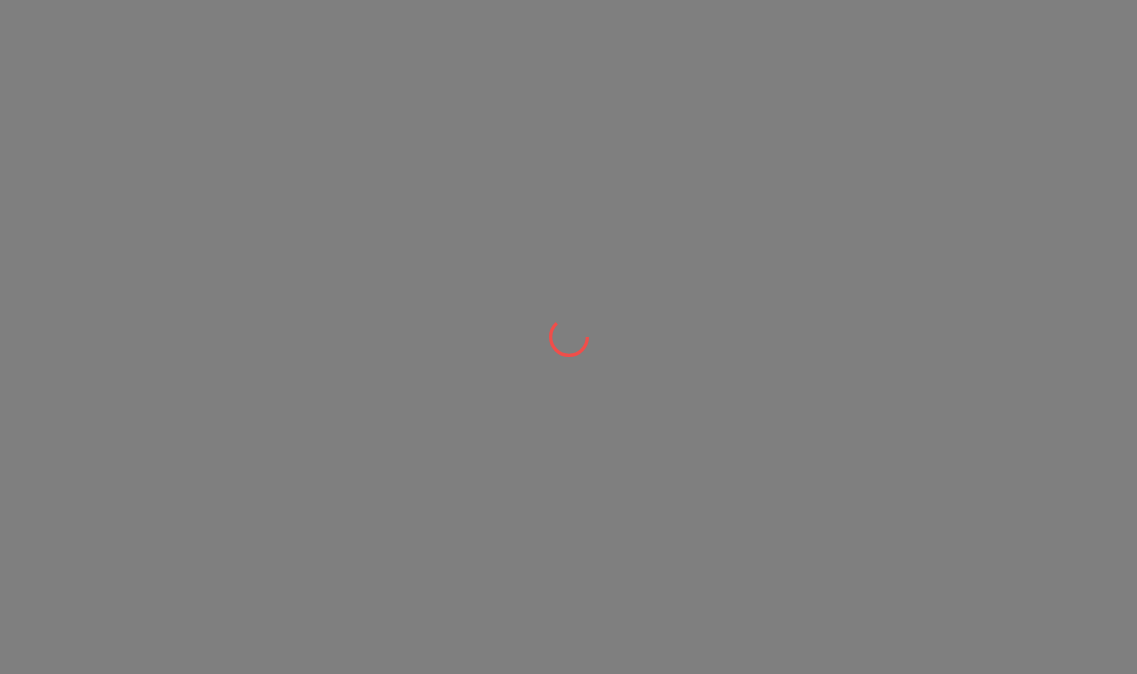 scroll, scrollTop: 0, scrollLeft: 0, axis: both 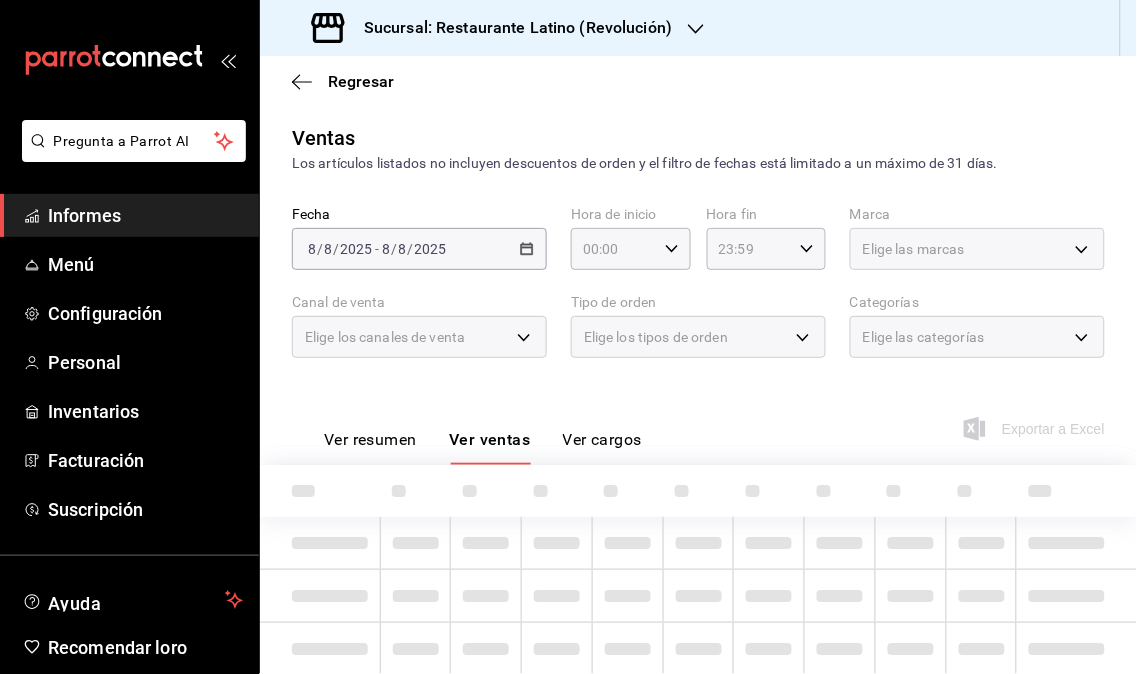 click on "Informes" at bounding box center [84, 215] 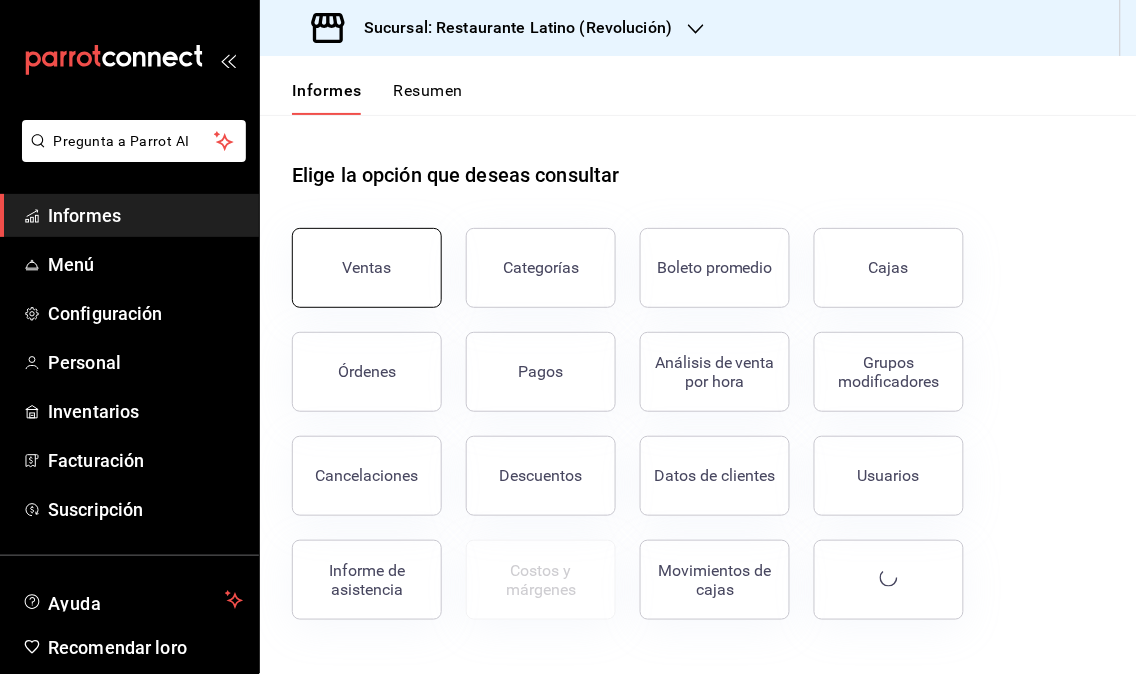 click on "Ventas" at bounding box center (367, 268) 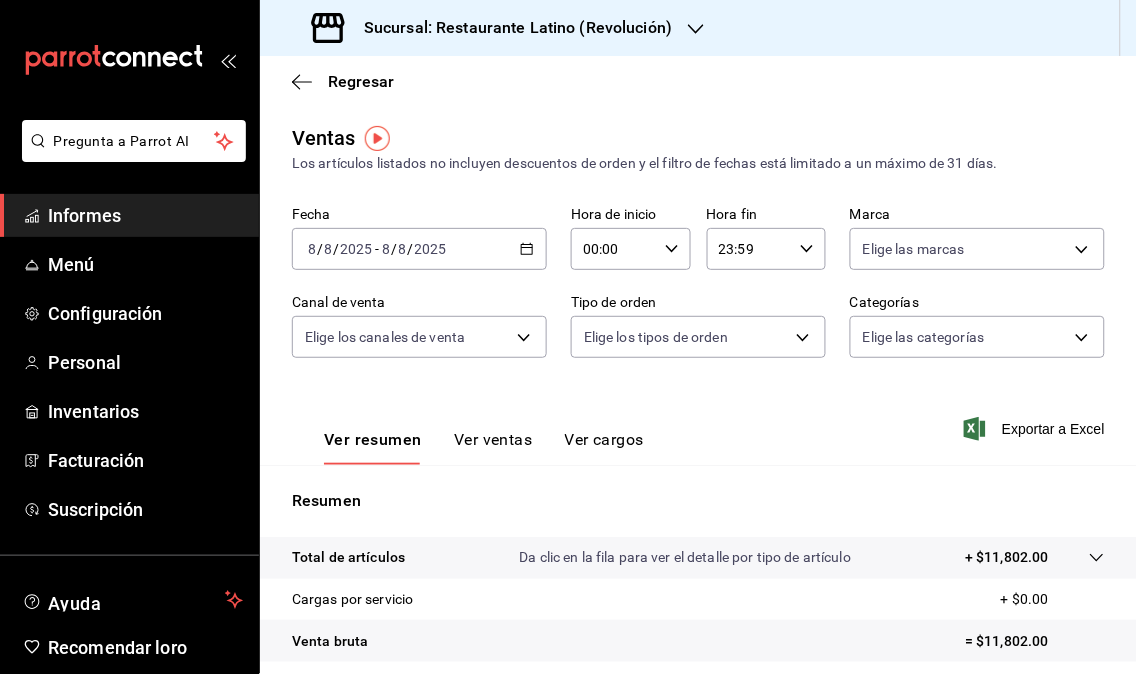 click on "Sucursal: Restaurante Latino (Revolución)" at bounding box center (494, 28) 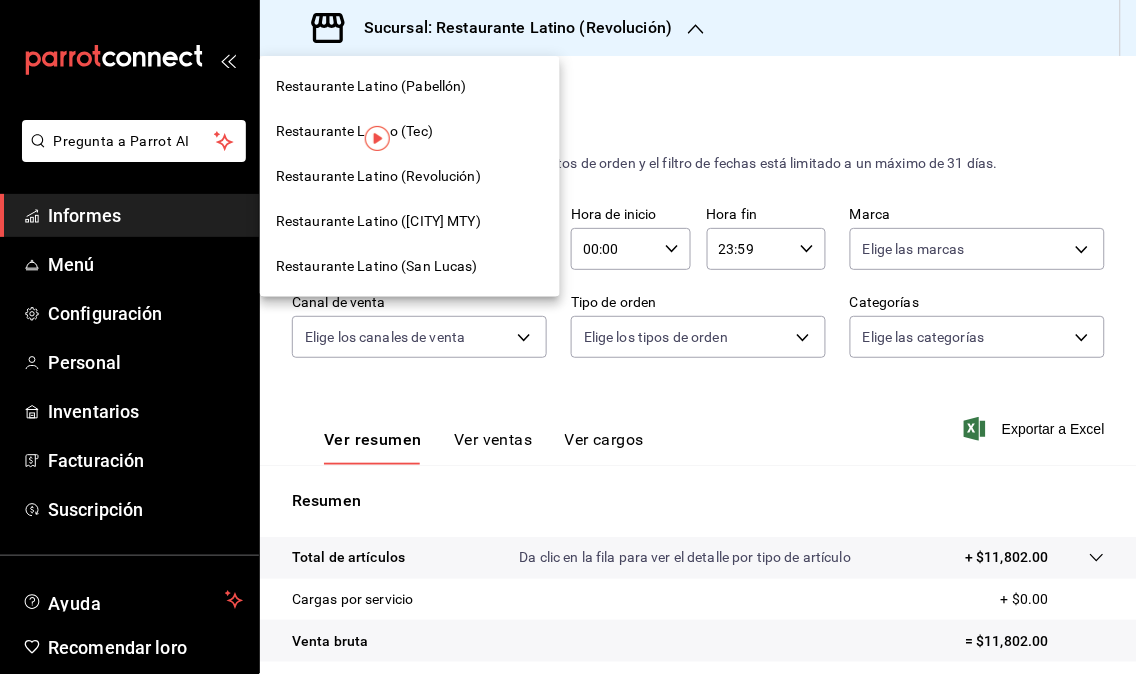 click on "Restaurante Latino (San Jerónimo MTY)" at bounding box center [378, 221] 